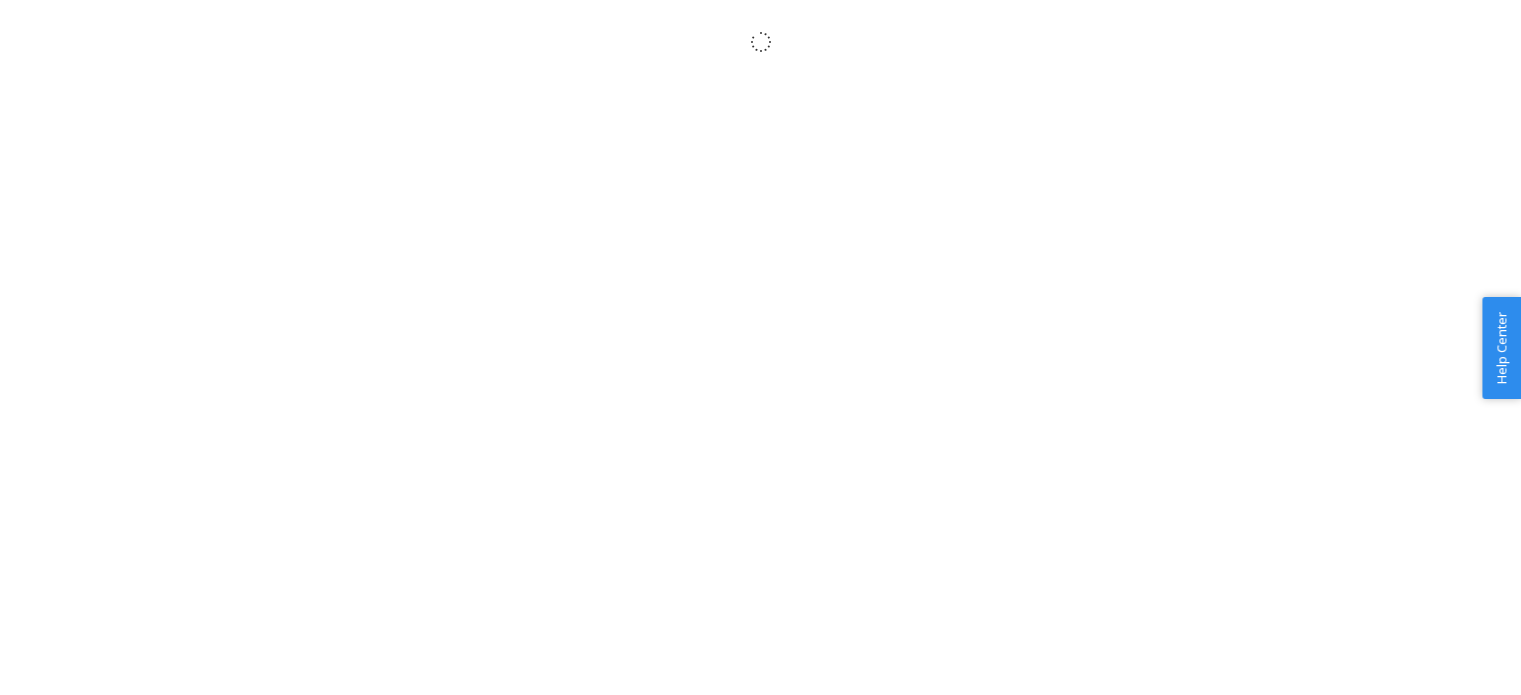 scroll, scrollTop: 0, scrollLeft: 0, axis: both 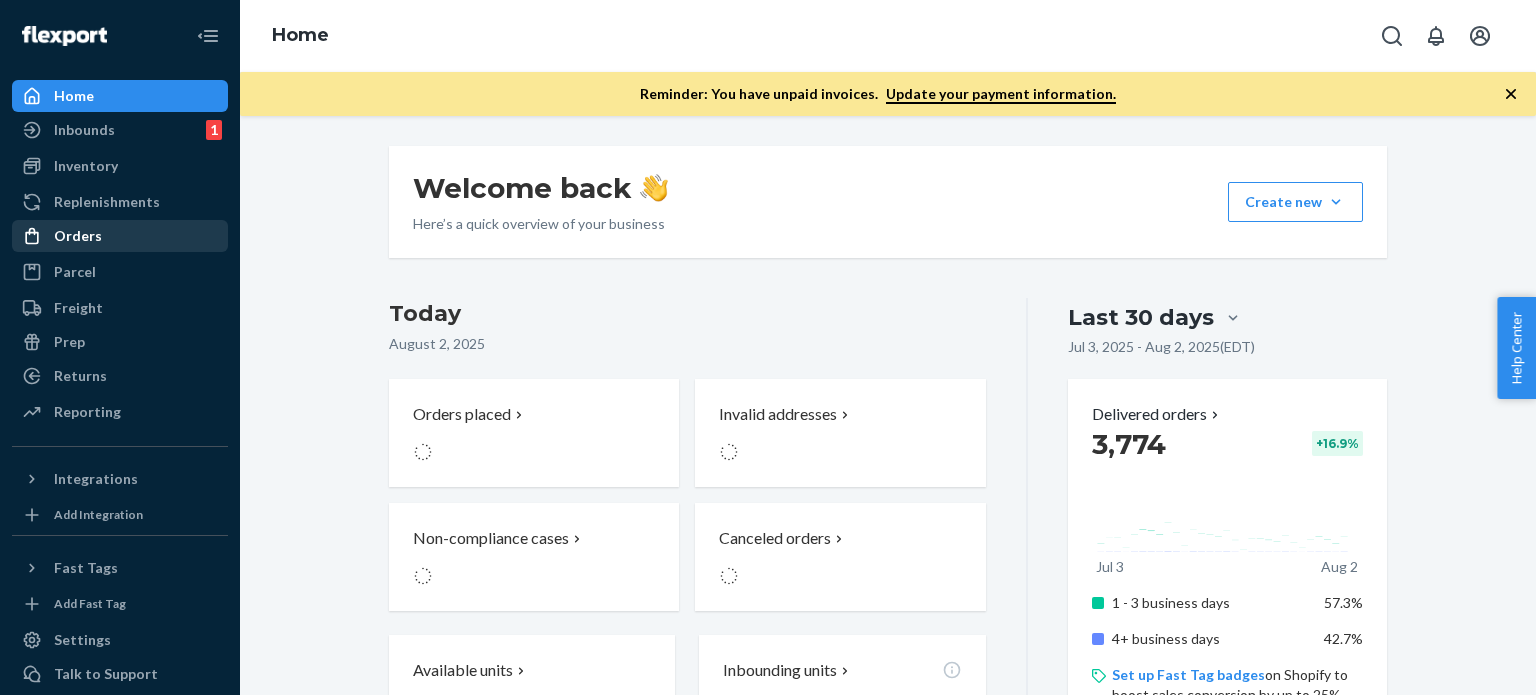 click on "Orders" at bounding box center [78, 236] 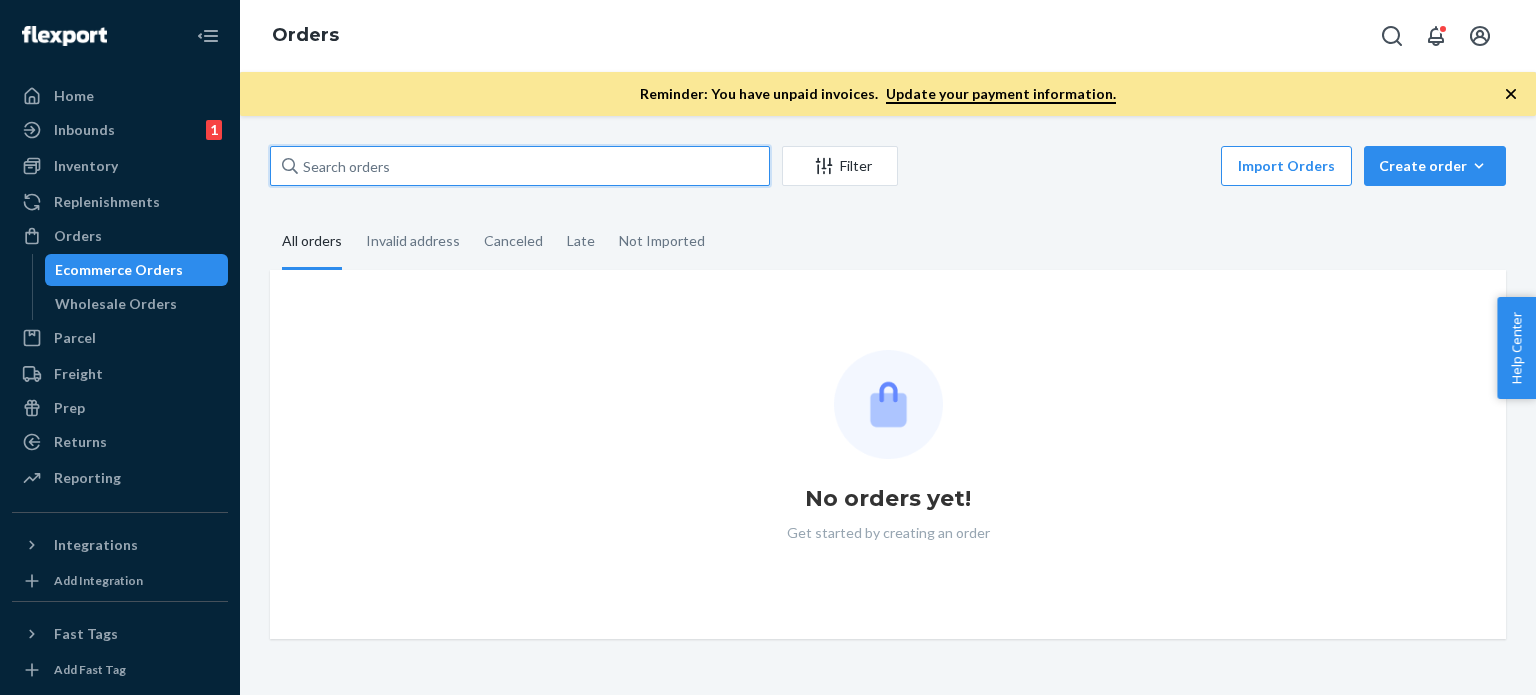 click at bounding box center [520, 166] 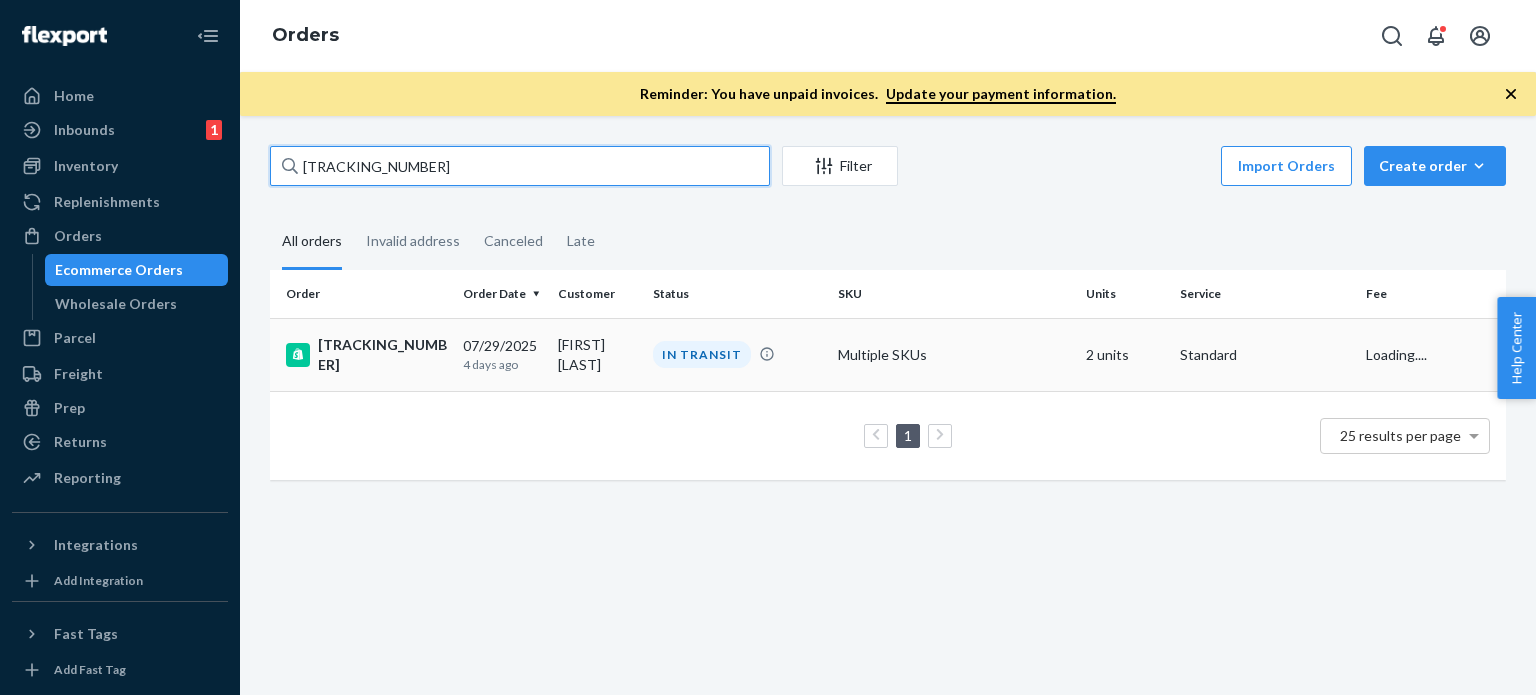 type on "#SUND271480" 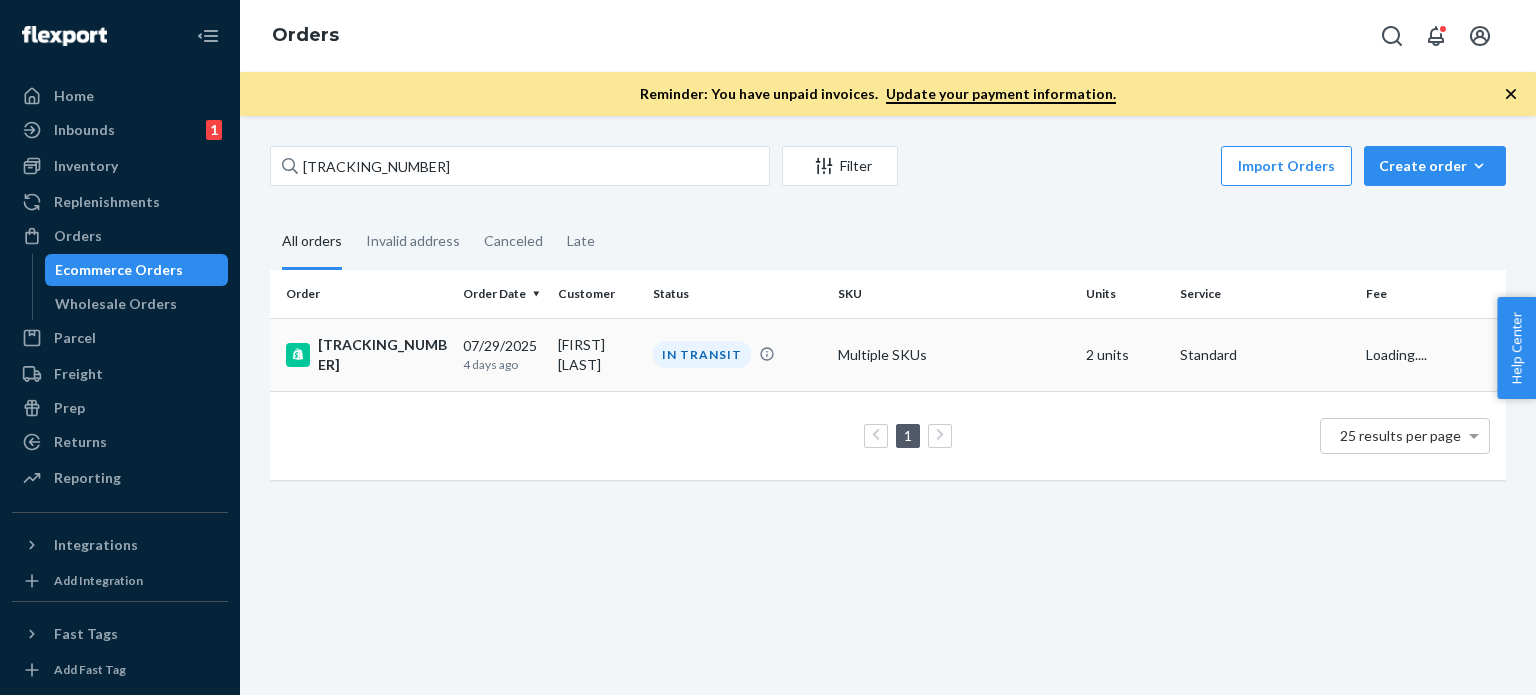 click on "07/29/2025 4 days ago" at bounding box center (502, 354) 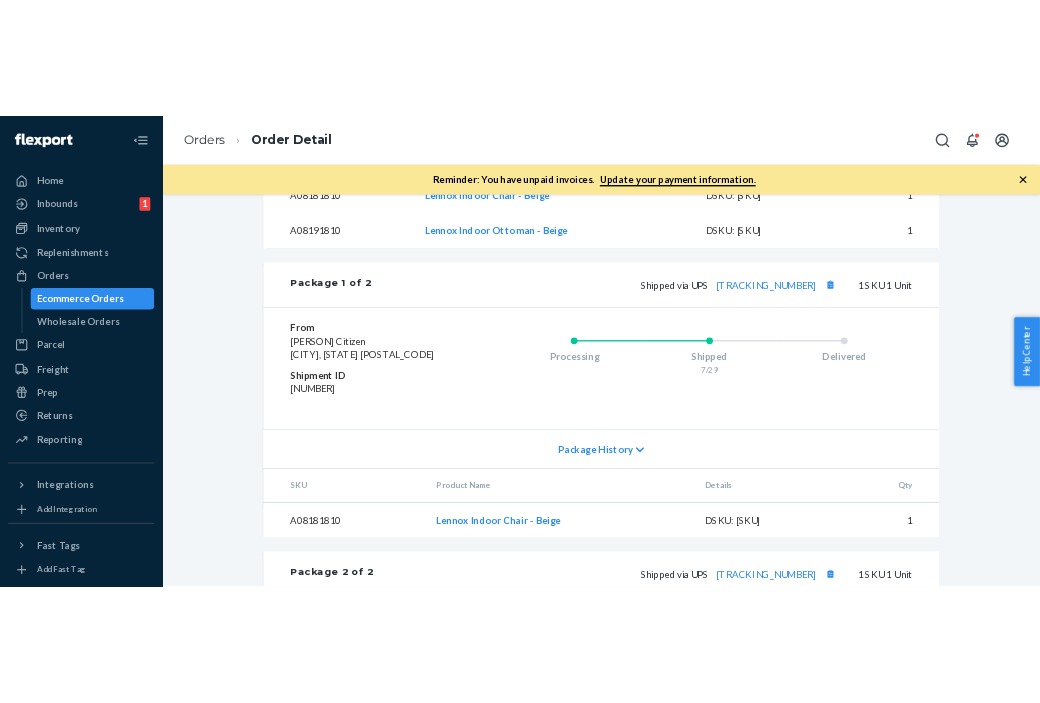 scroll, scrollTop: 824, scrollLeft: 0, axis: vertical 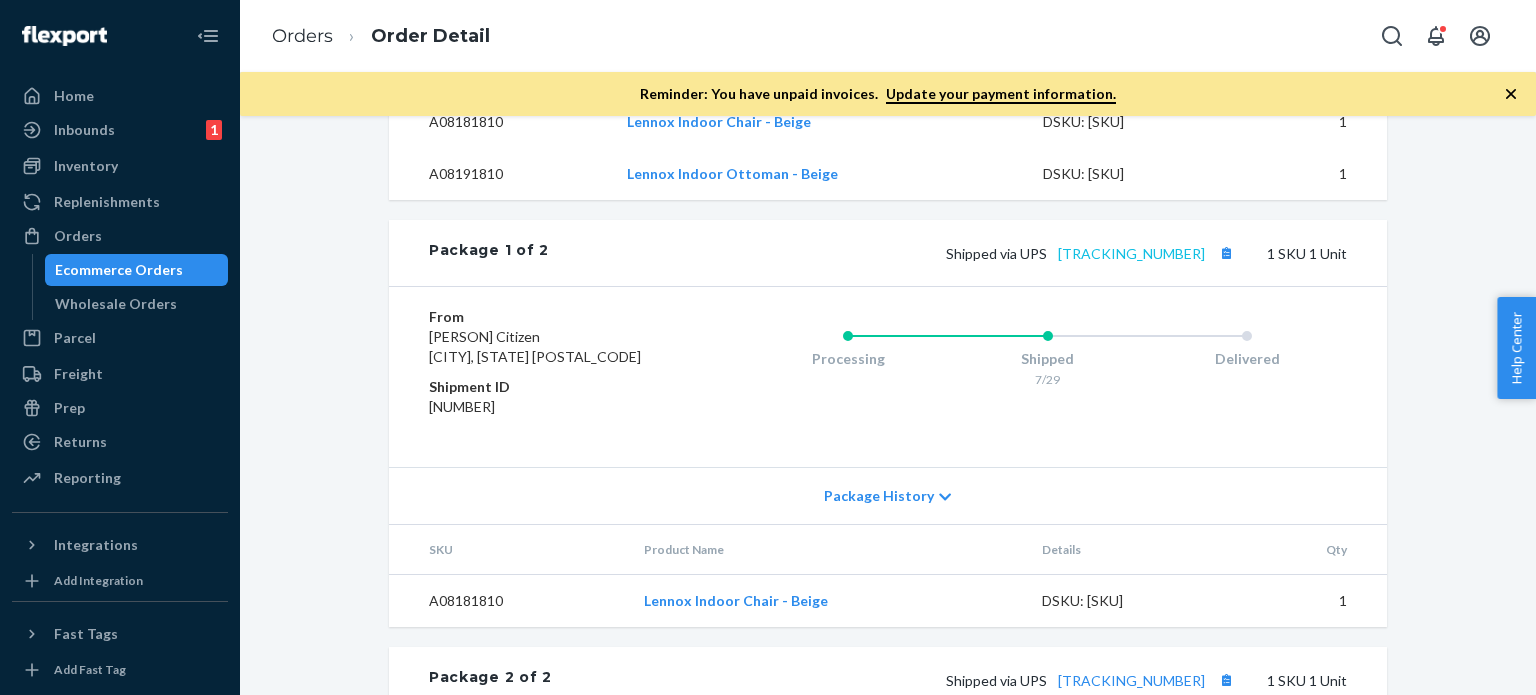 drag, startPoint x: 946, startPoint y: 279, endPoint x: 1196, endPoint y: 277, distance: 250.008 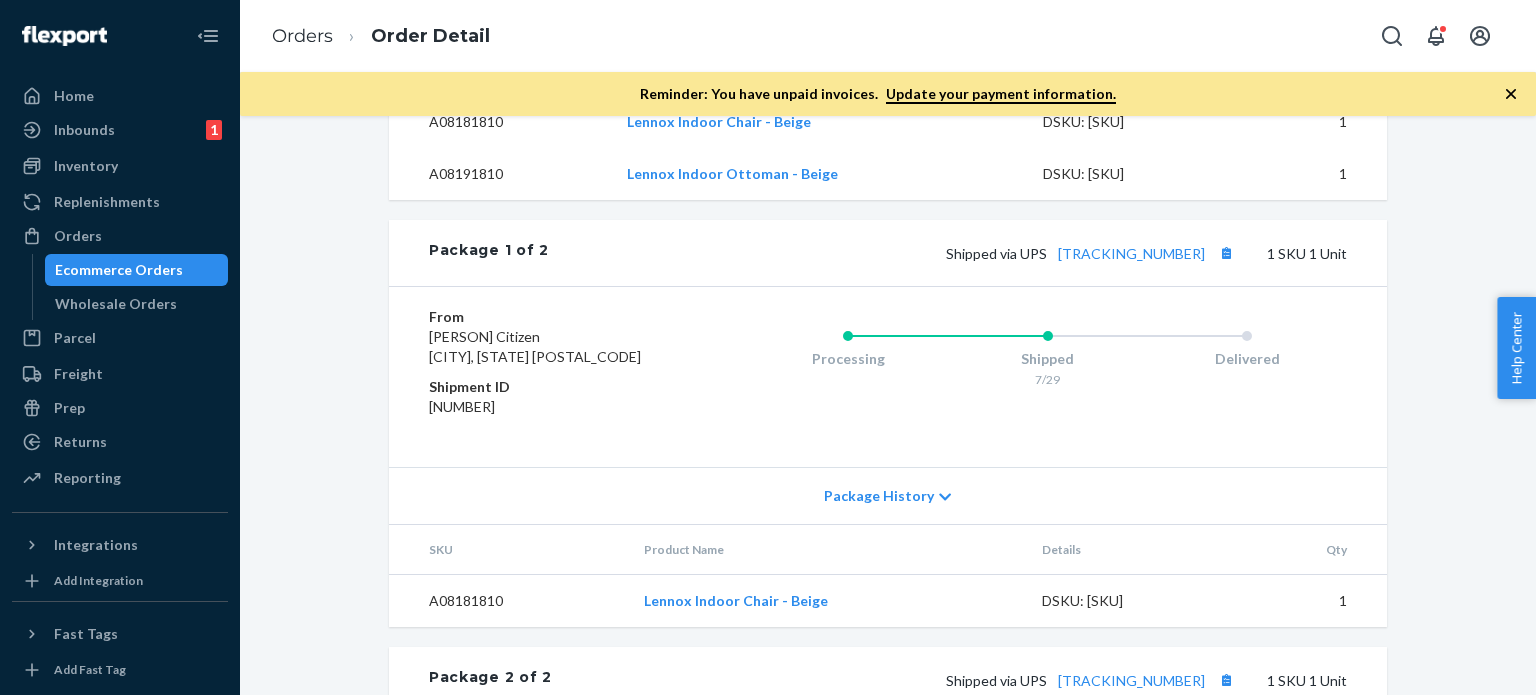 copy on "Shipped via UPS   1ZJ72R080321807022" 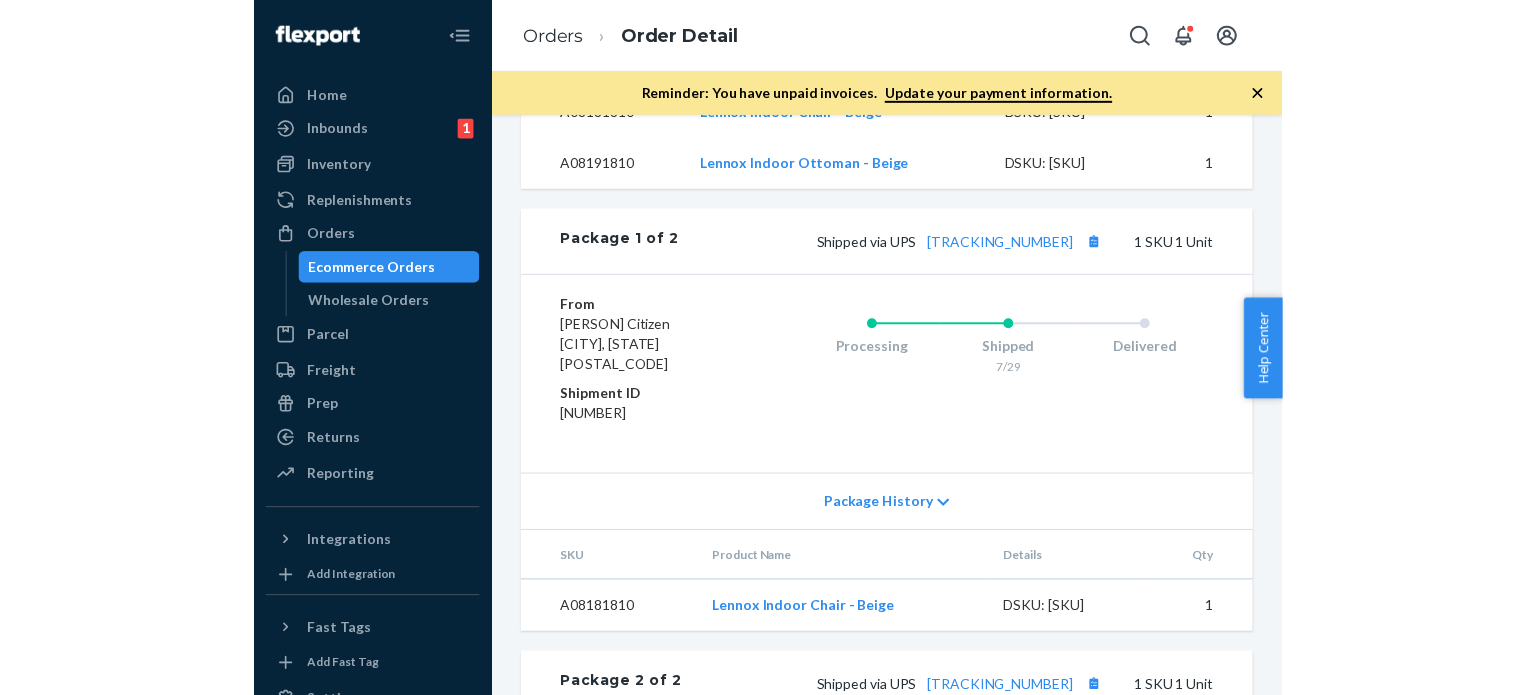 scroll, scrollTop: 824, scrollLeft: 0, axis: vertical 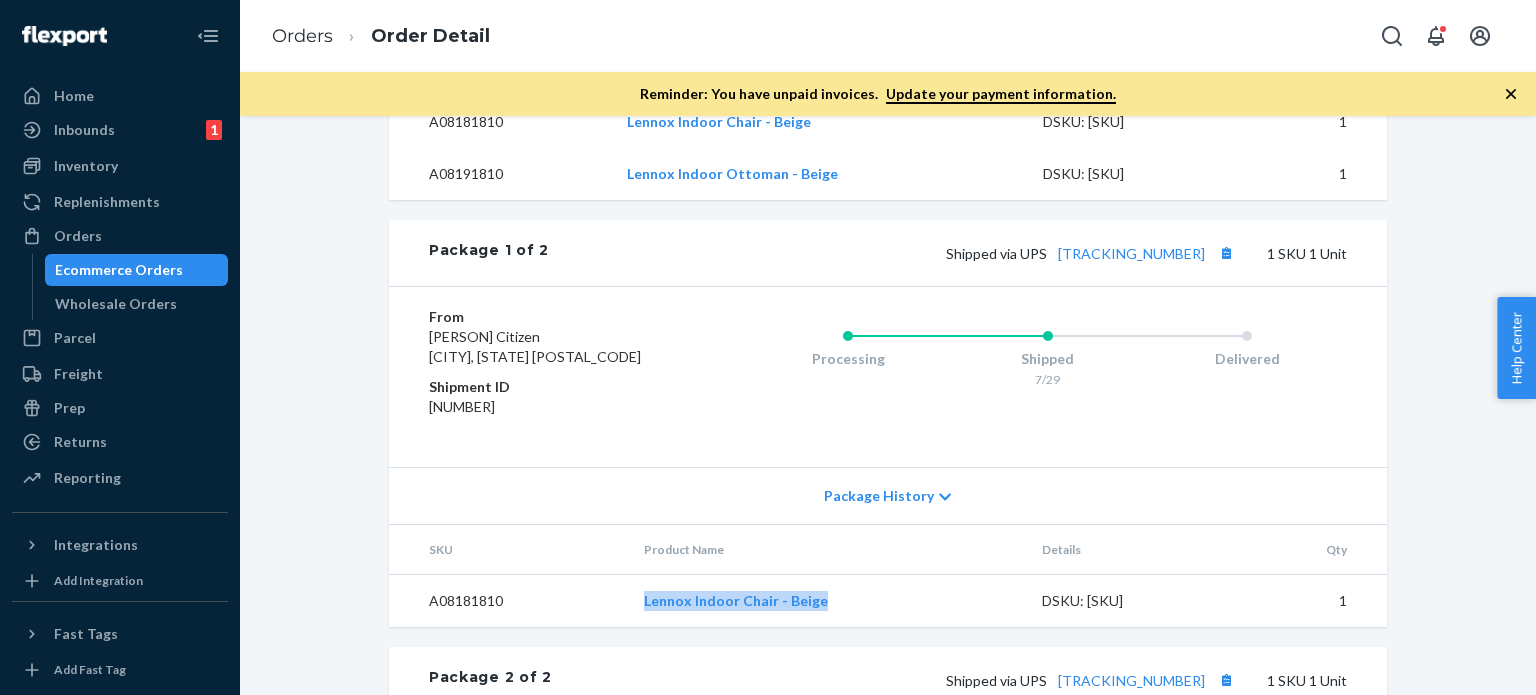 drag, startPoint x: 624, startPoint y: 624, endPoint x: 887, endPoint y: 613, distance: 263.22995 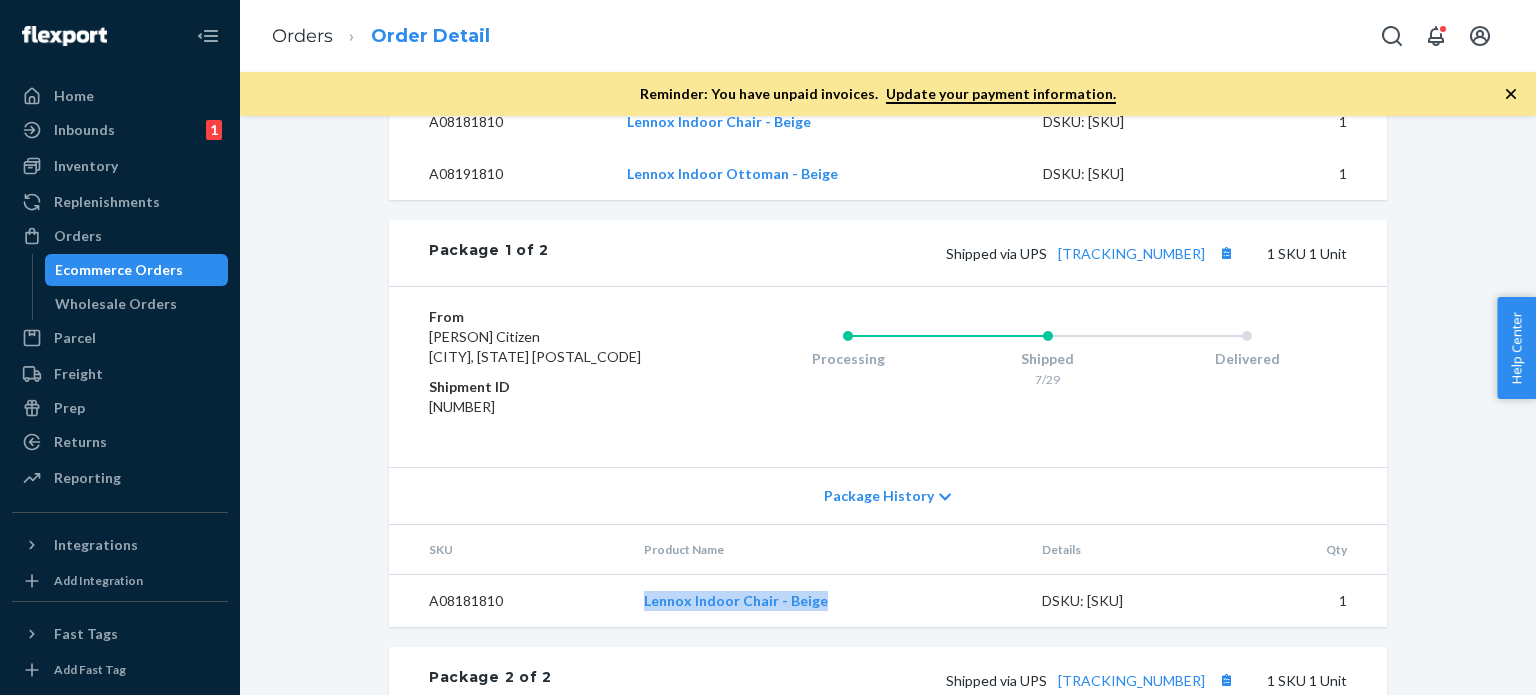 copy on "Lennox Indoor Chair - Beige" 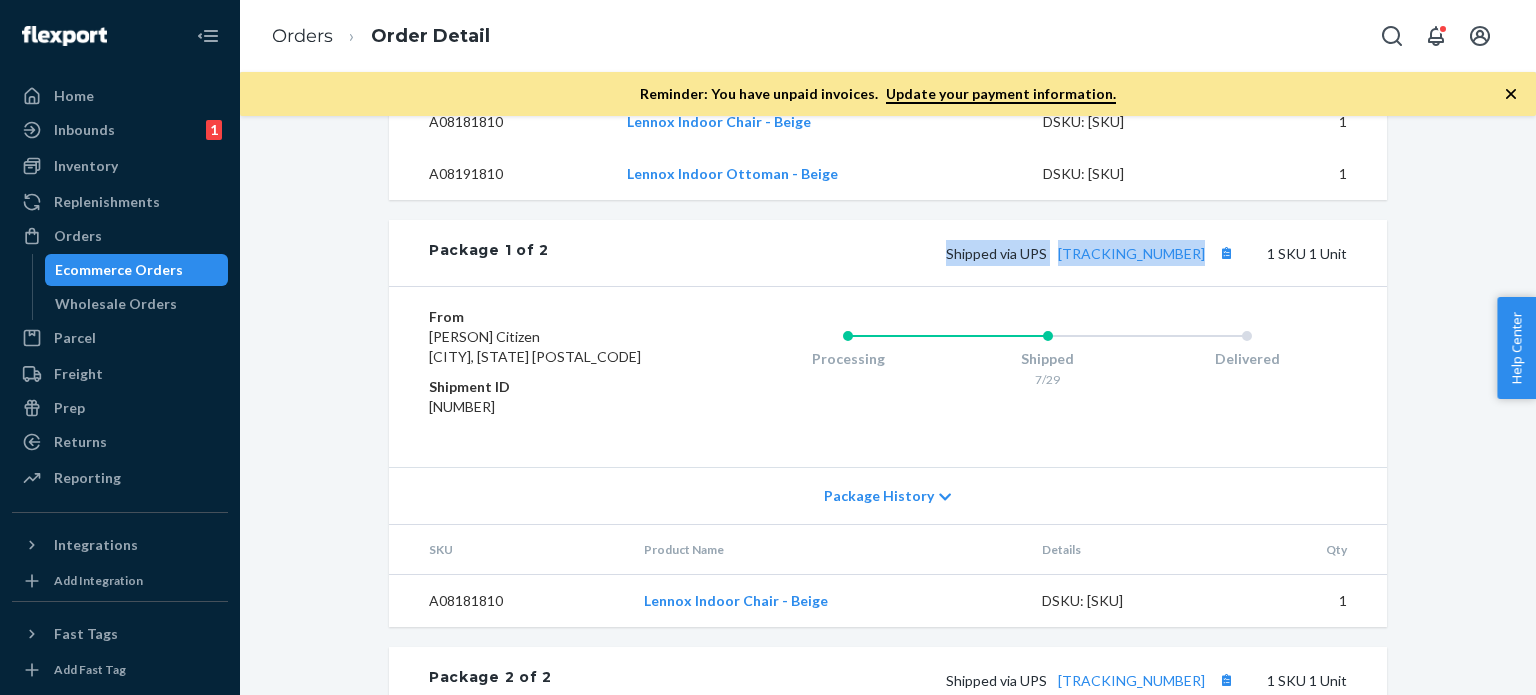 drag, startPoint x: 992, startPoint y: 273, endPoint x: 970, endPoint y: 239, distance: 40.496914 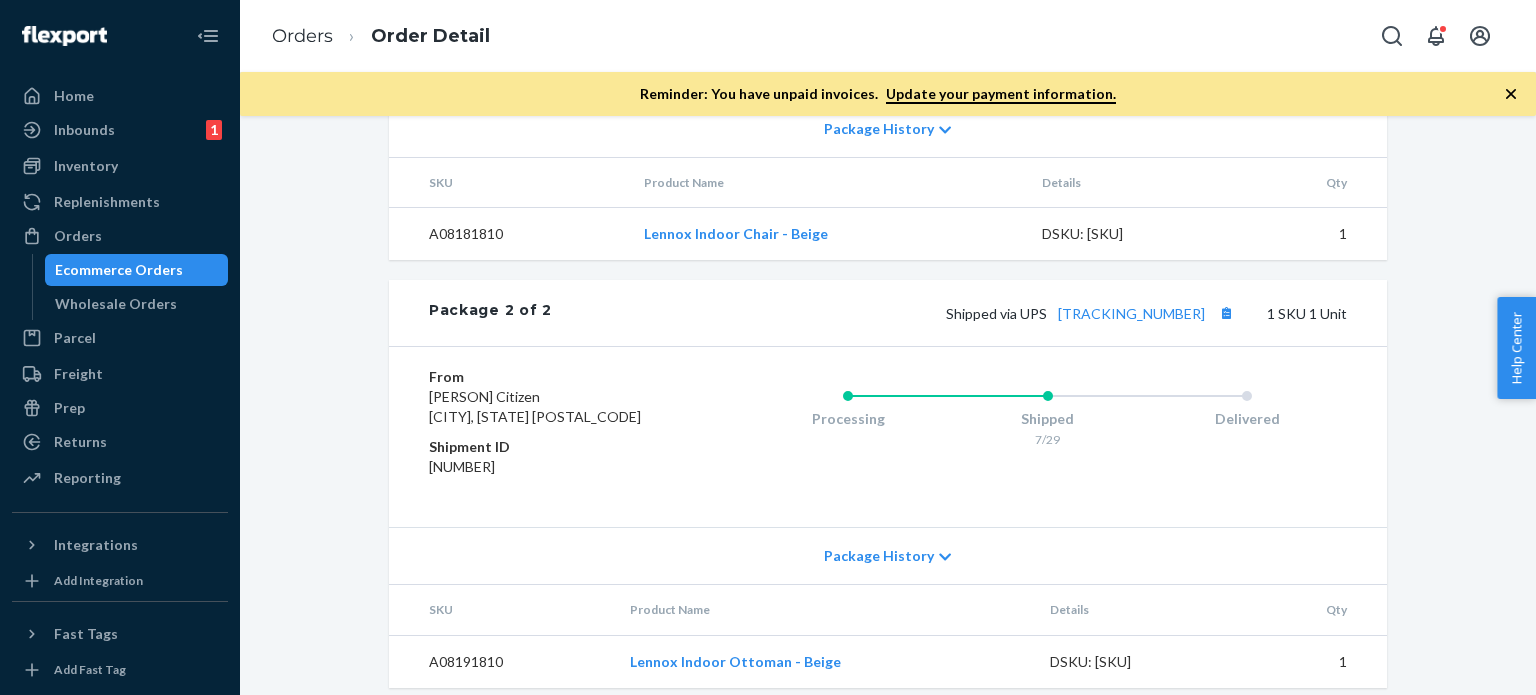 scroll, scrollTop: 1224, scrollLeft: 0, axis: vertical 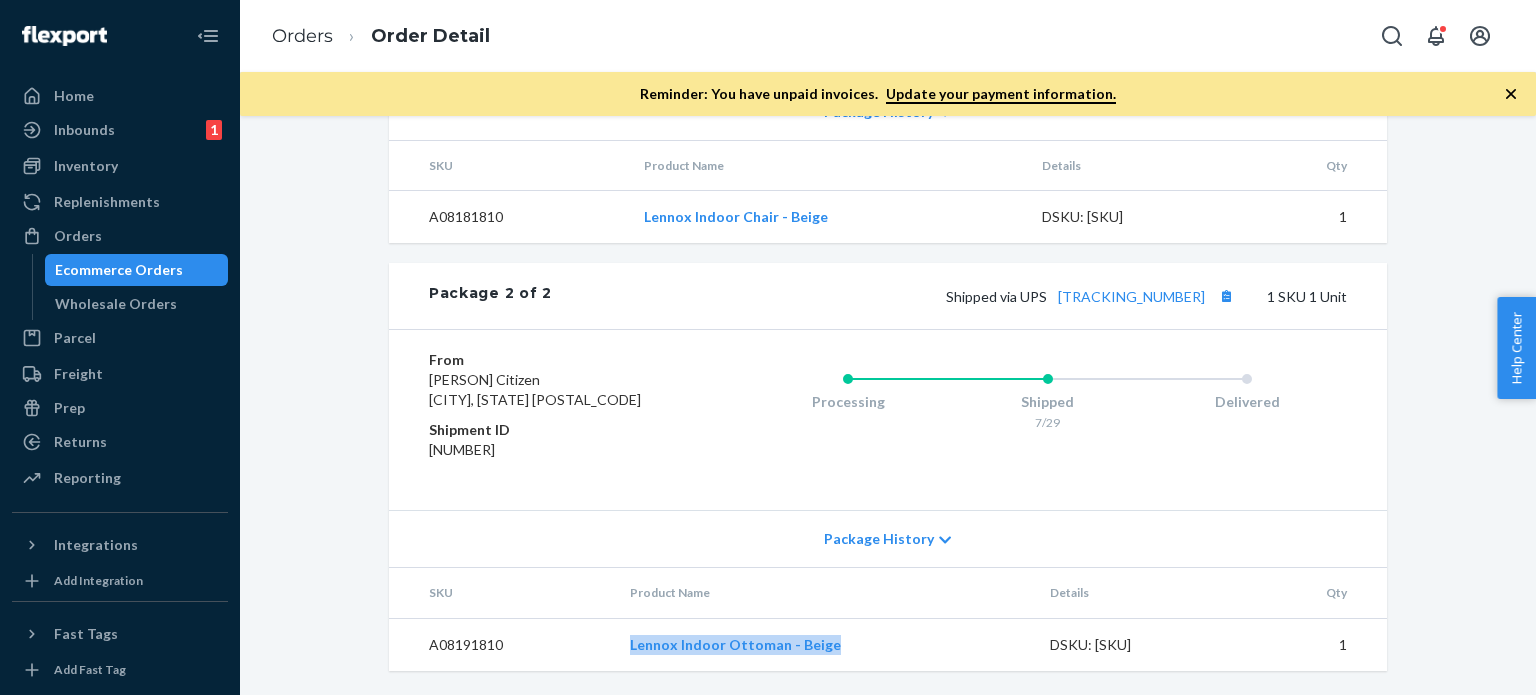 drag, startPoint x: 666, startPoint y: 654, endPoint x: 980, endPoint y: 648, distance: 314.0573 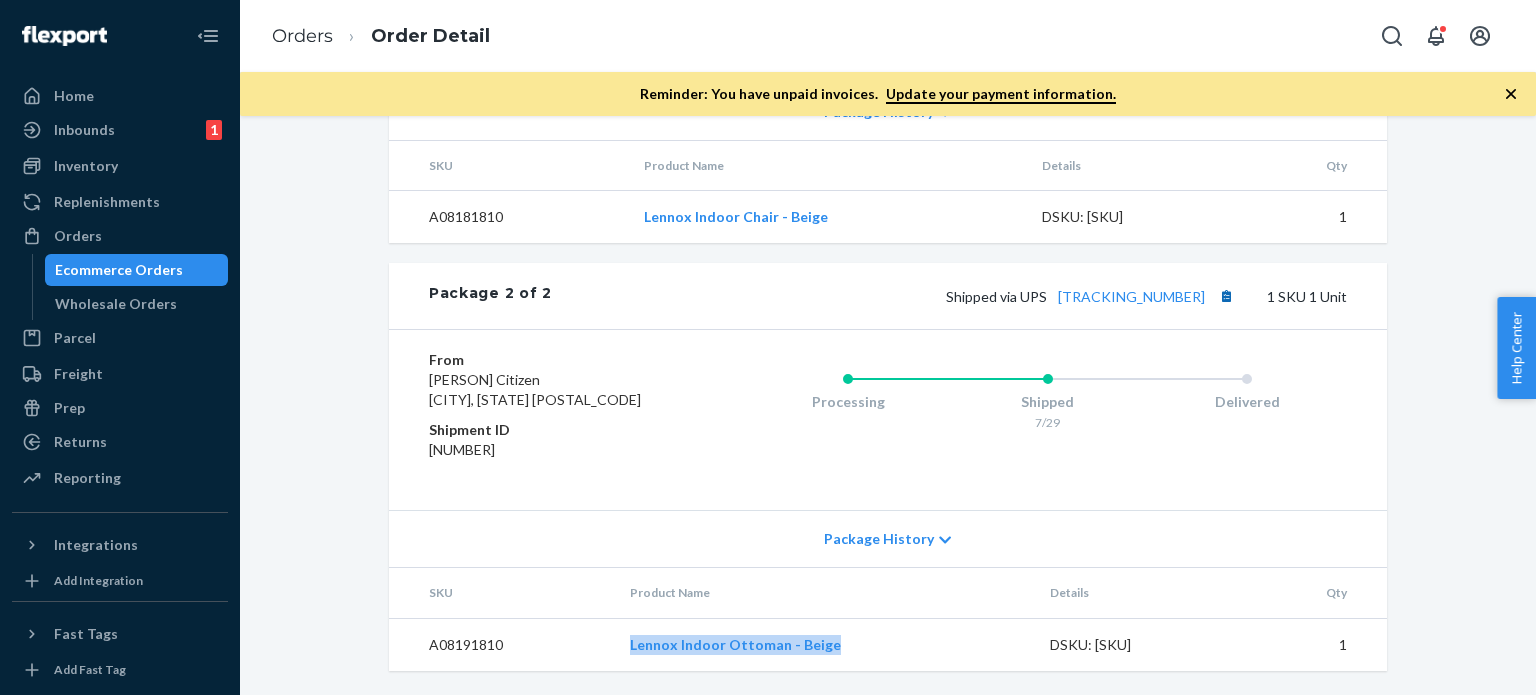 drag, startPoint x: 940, startPoint y: 302, endPoint x: 1206, endPoint y: 310, distance: 266.12027 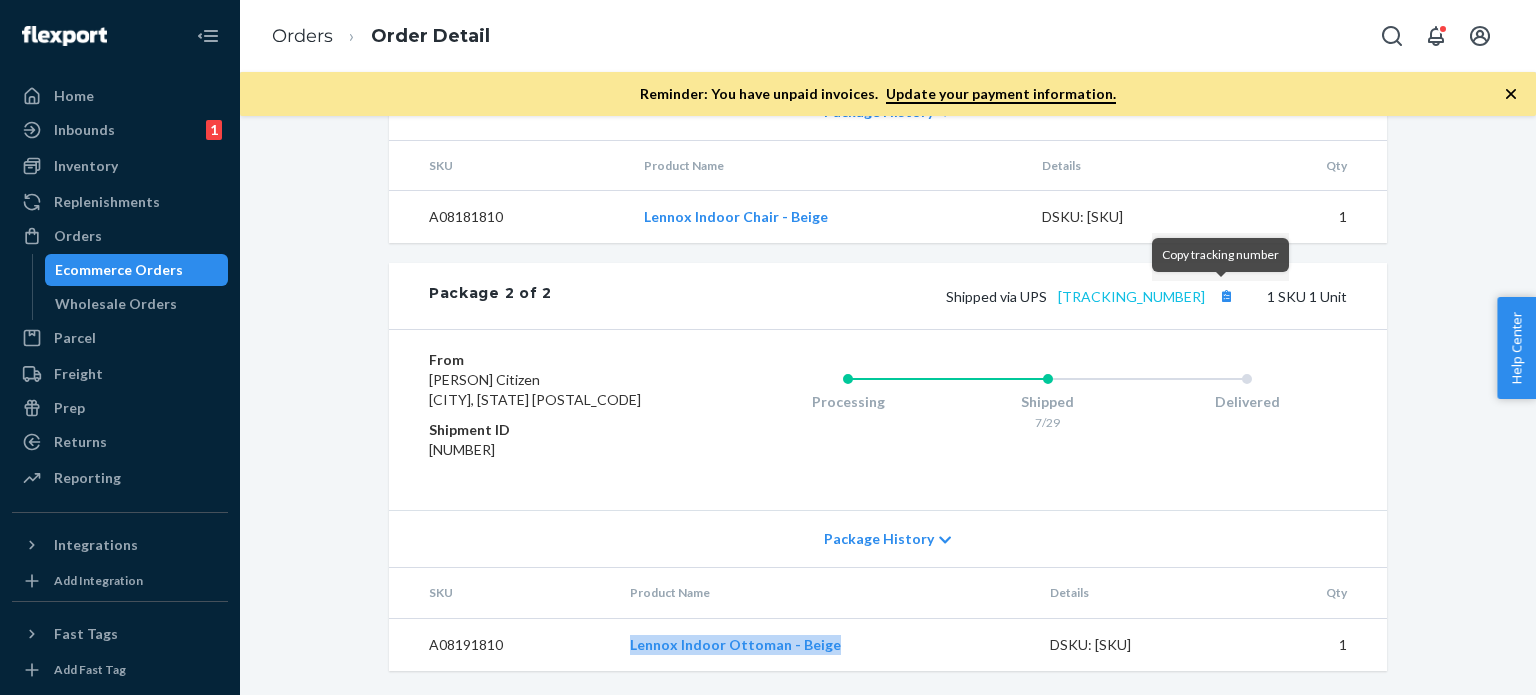 copy on "Shipped via UPS   1ZJ72R080323102413" 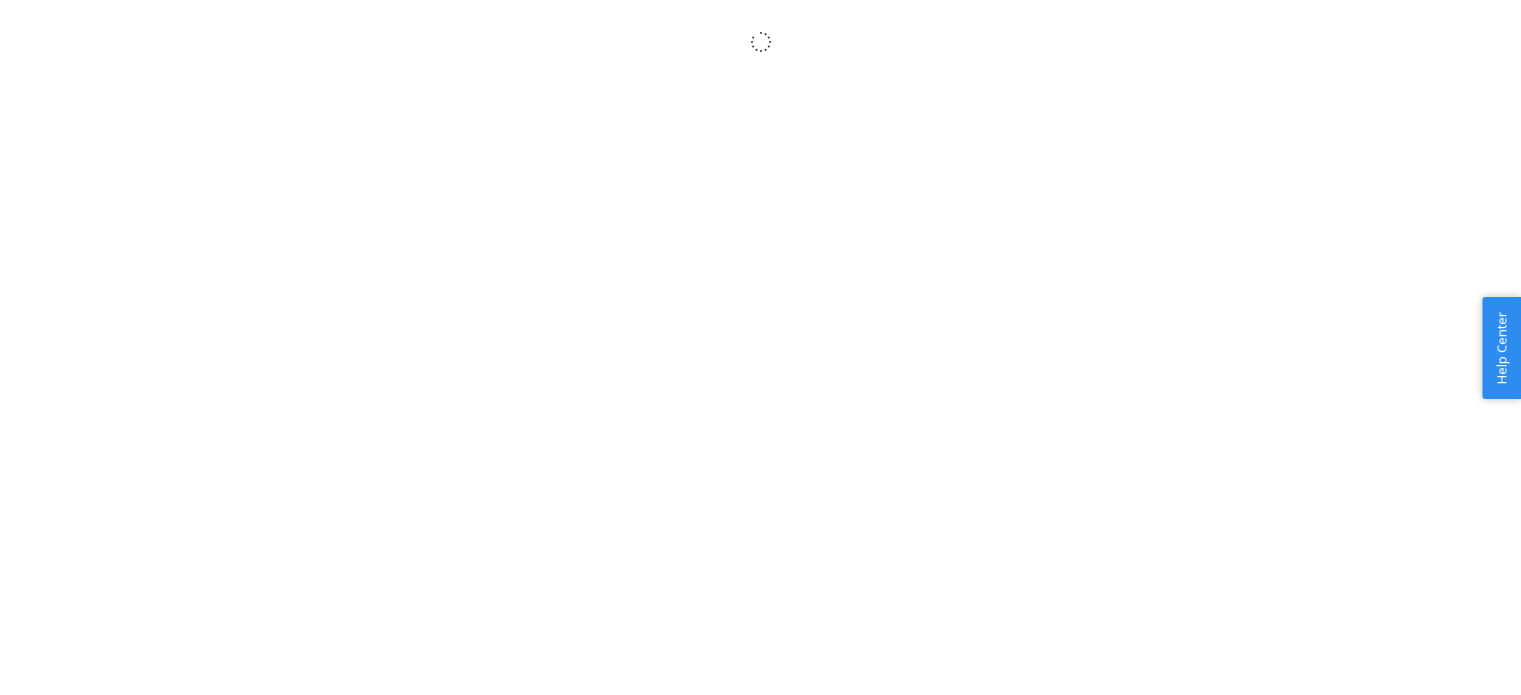scroll, scrollTop: 0, scrollLeft: 0, axis: both 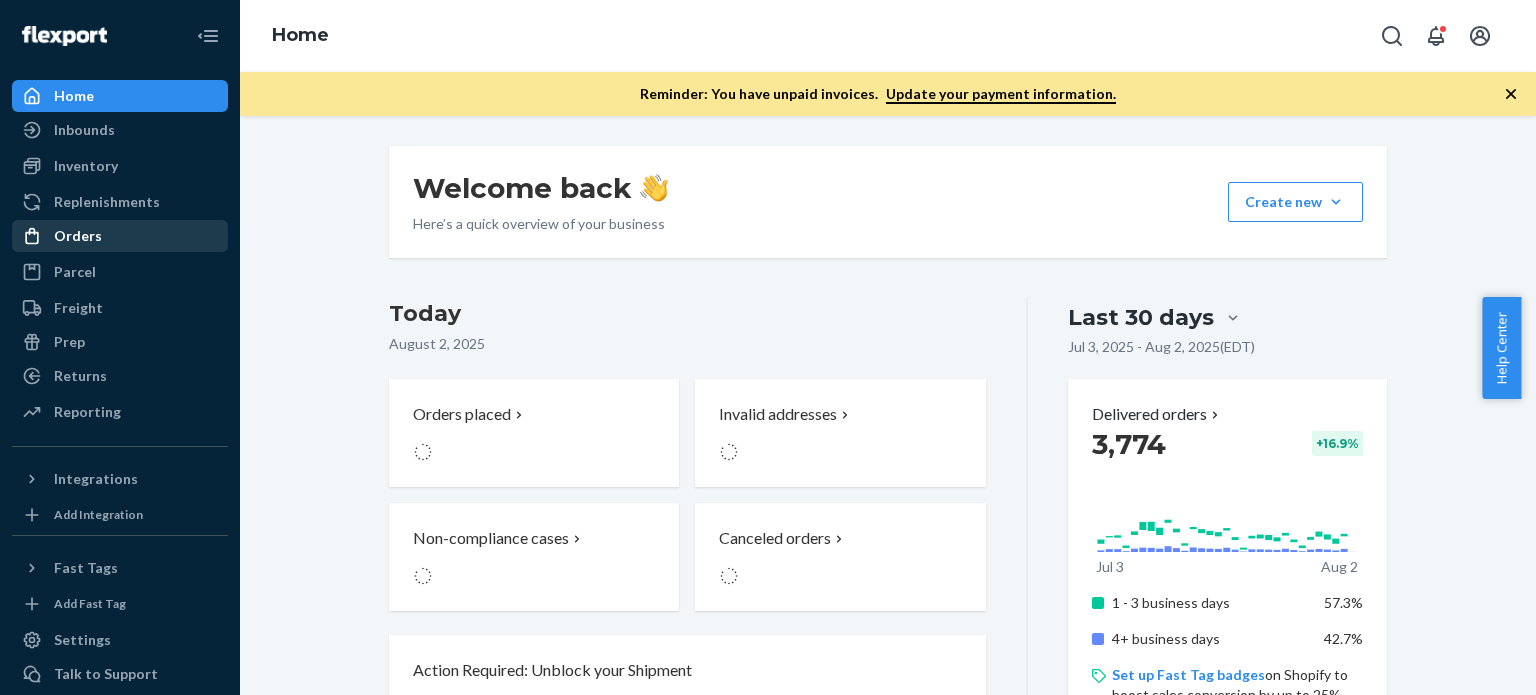 click on "Orders" at bounding box center (120, 236) 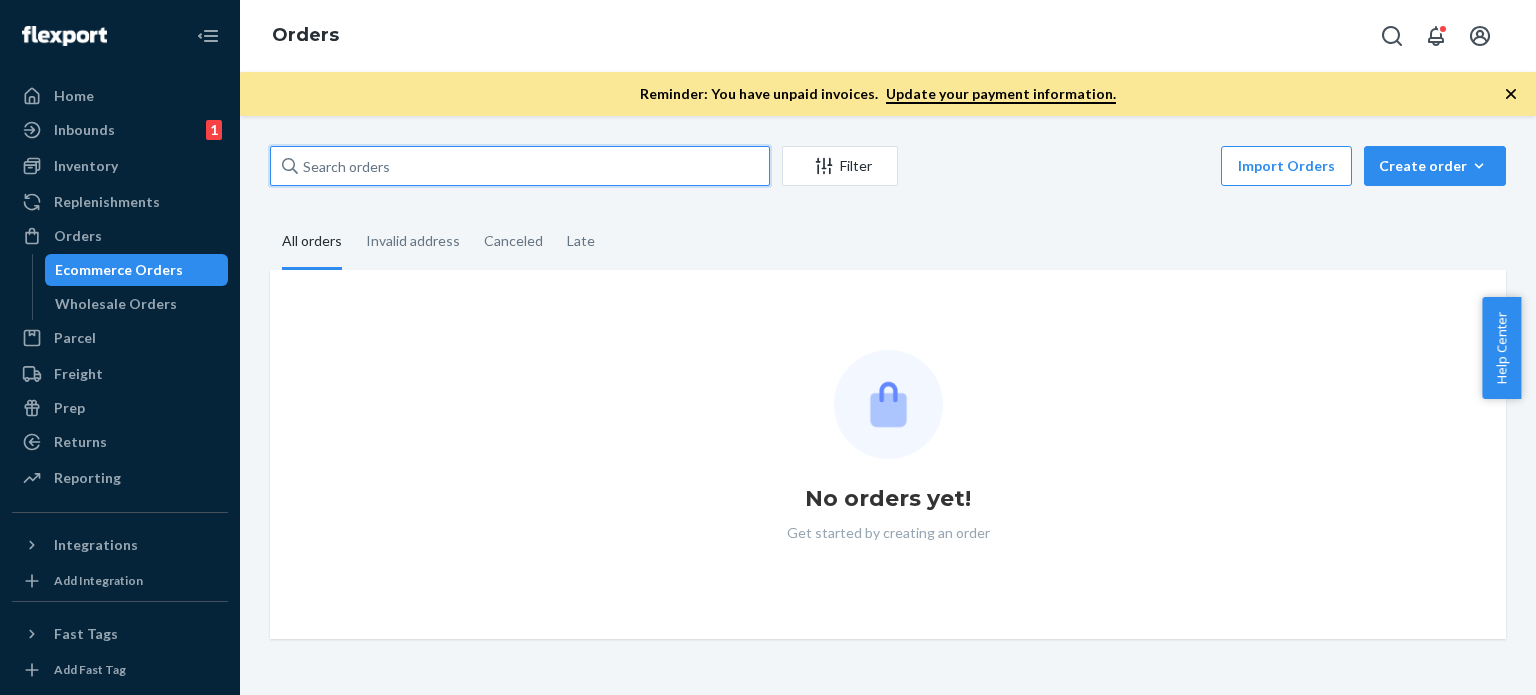 click at bounding box center (520, 166) 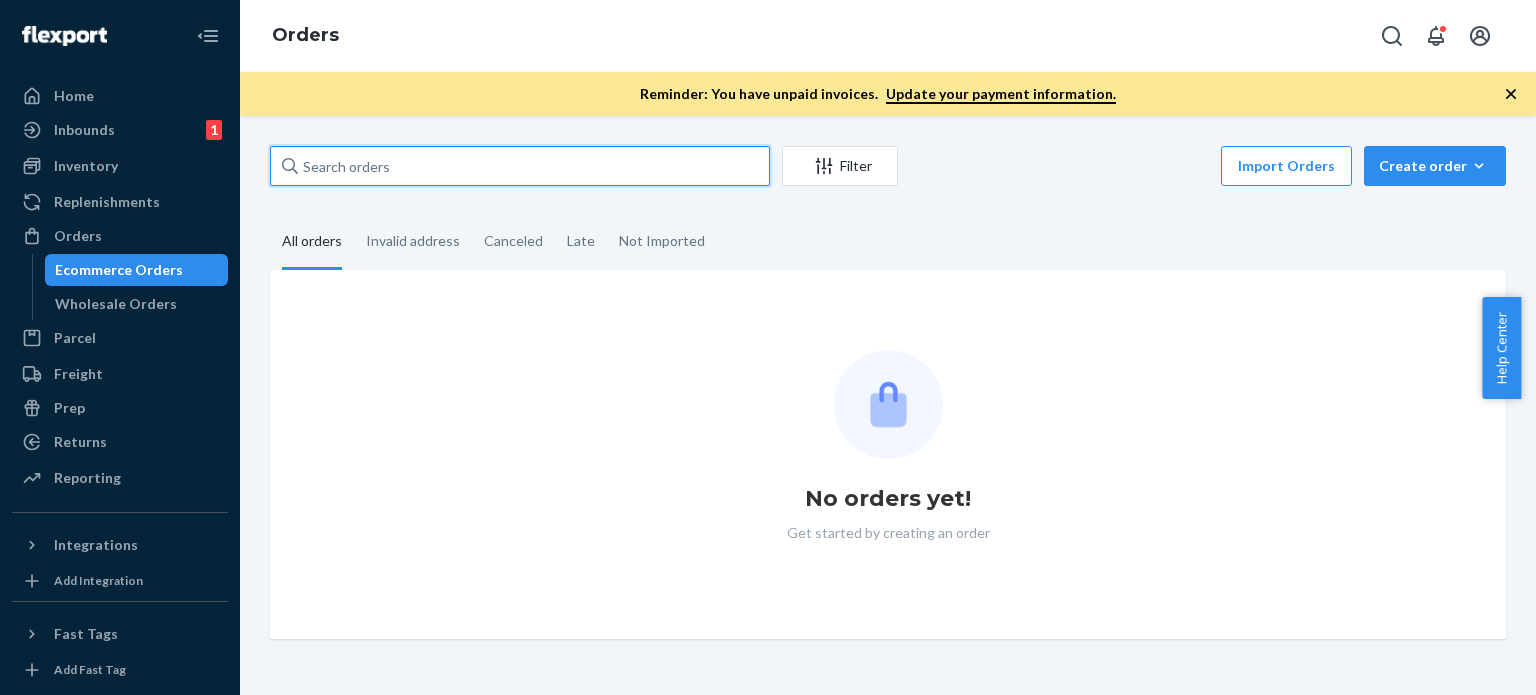 paste on "SUND272034" 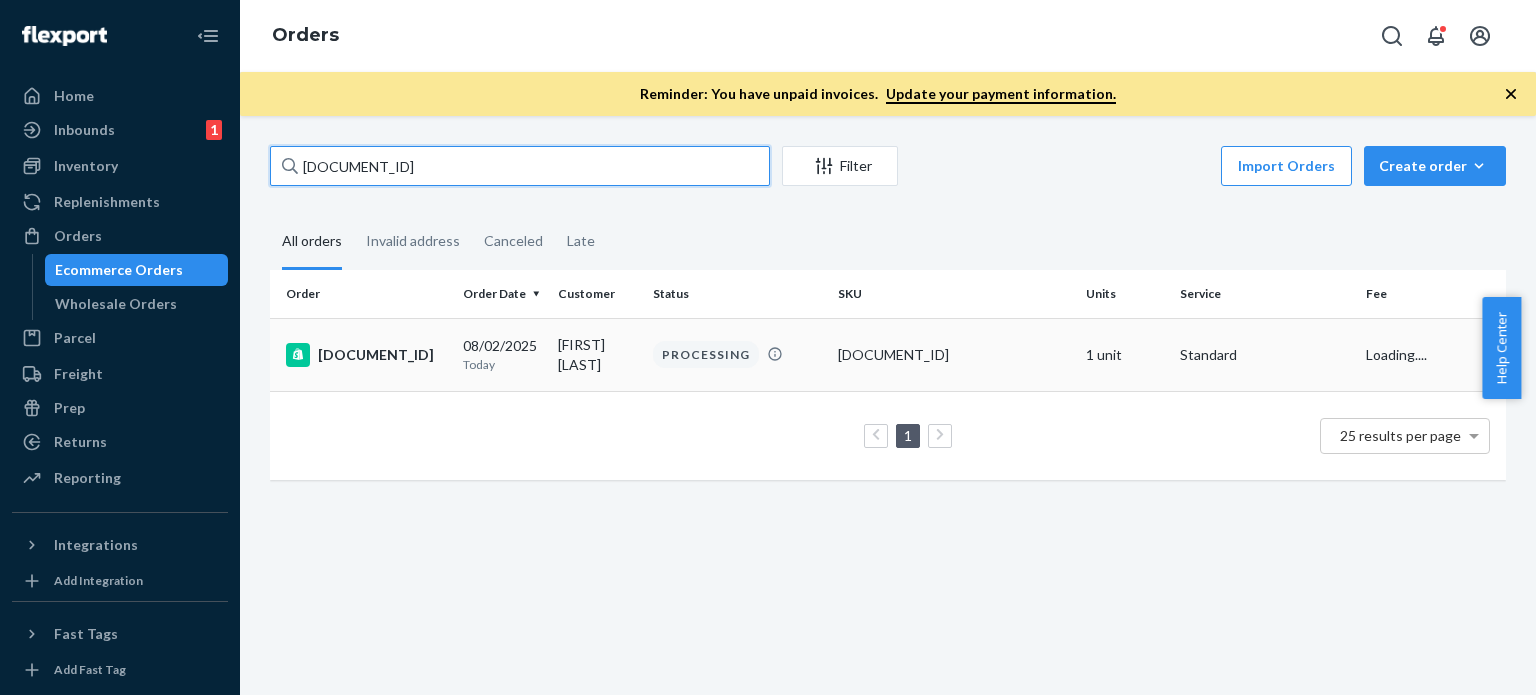 type on "SUND272034" 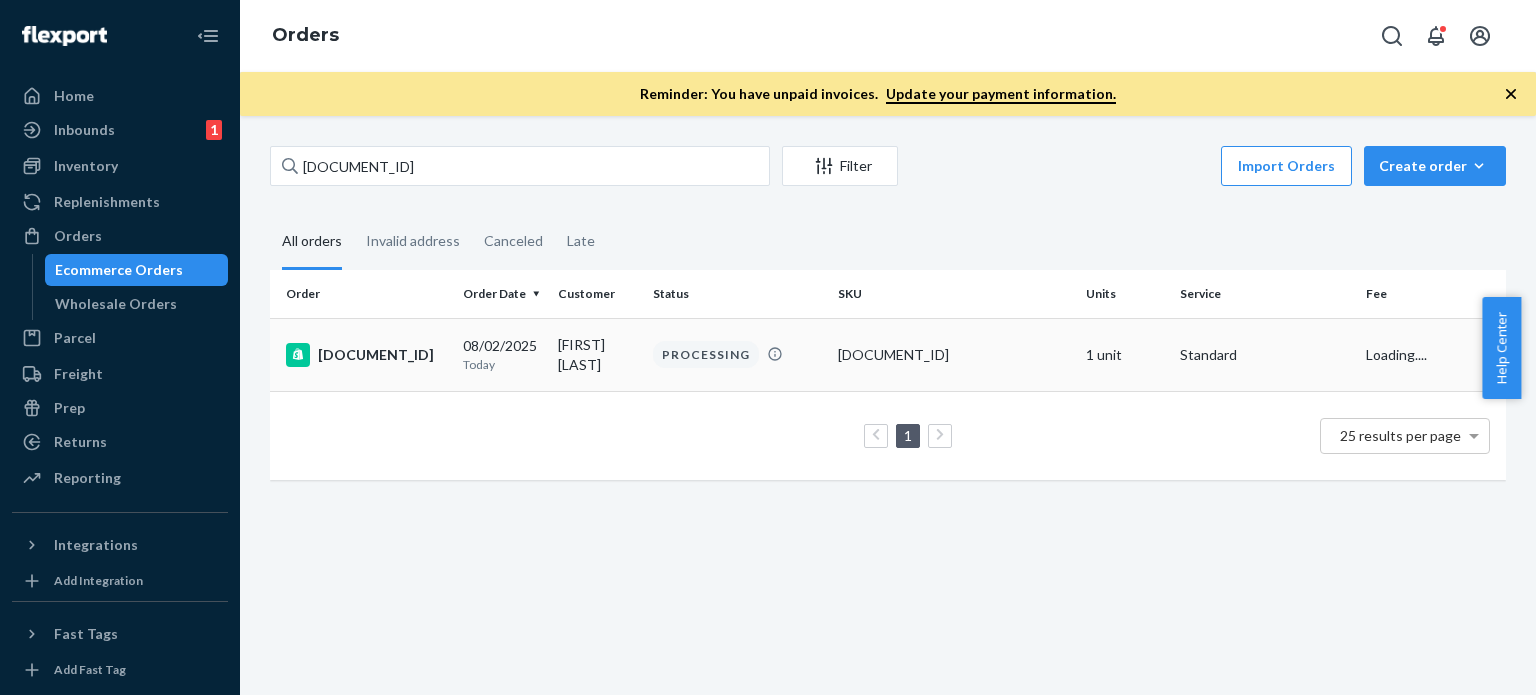 click on "[FIRST] [LAST]" at bounding box center [597, 354] 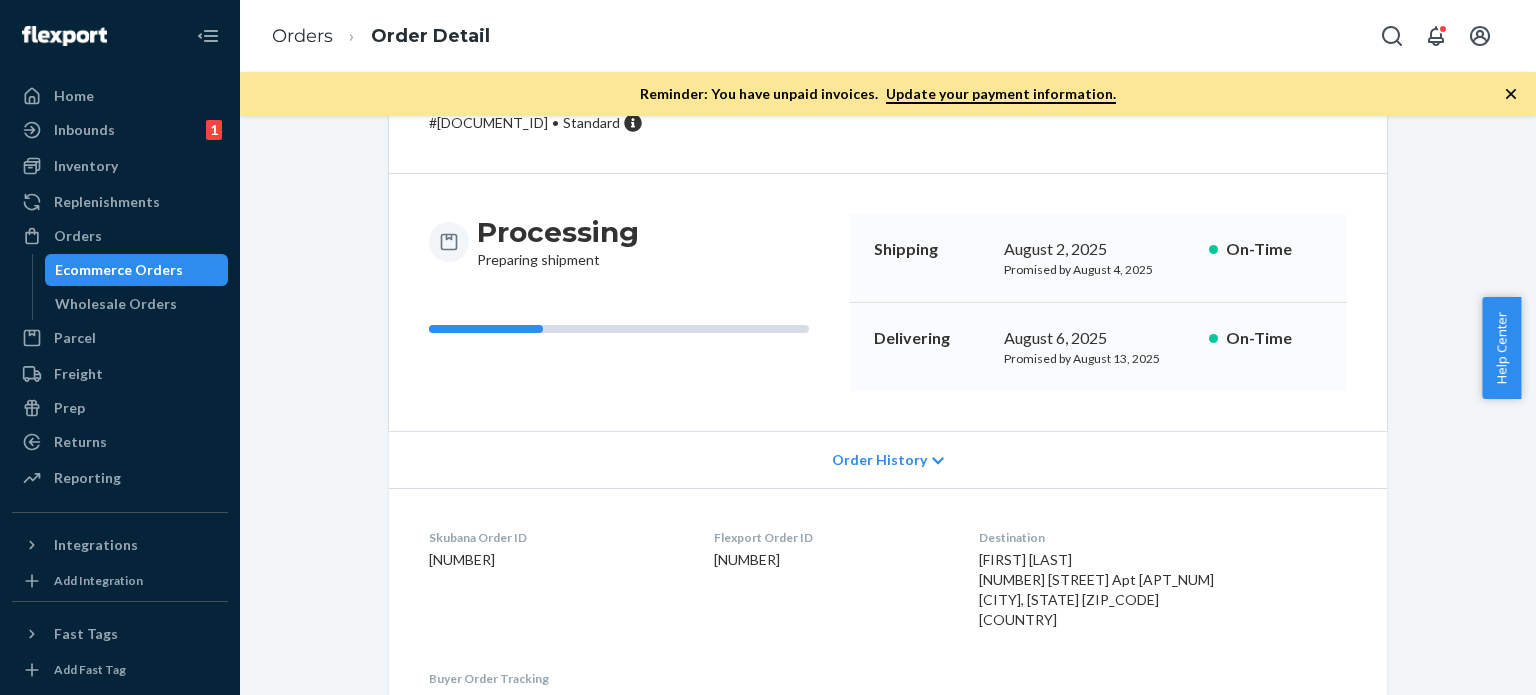 scroll, scrollTop: 0, scrollLeft: 0, axis: both 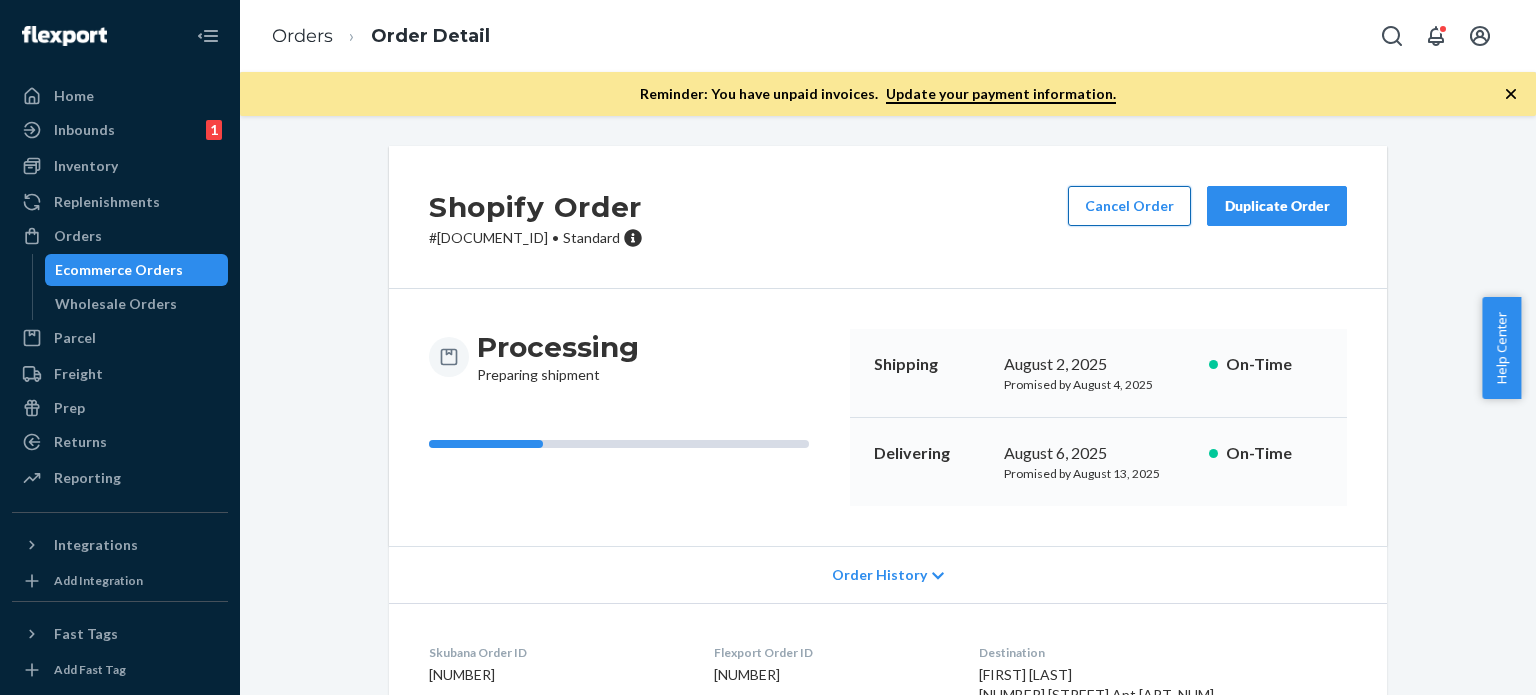 click on "Cancel Order" at bounding box center [1129, 206] 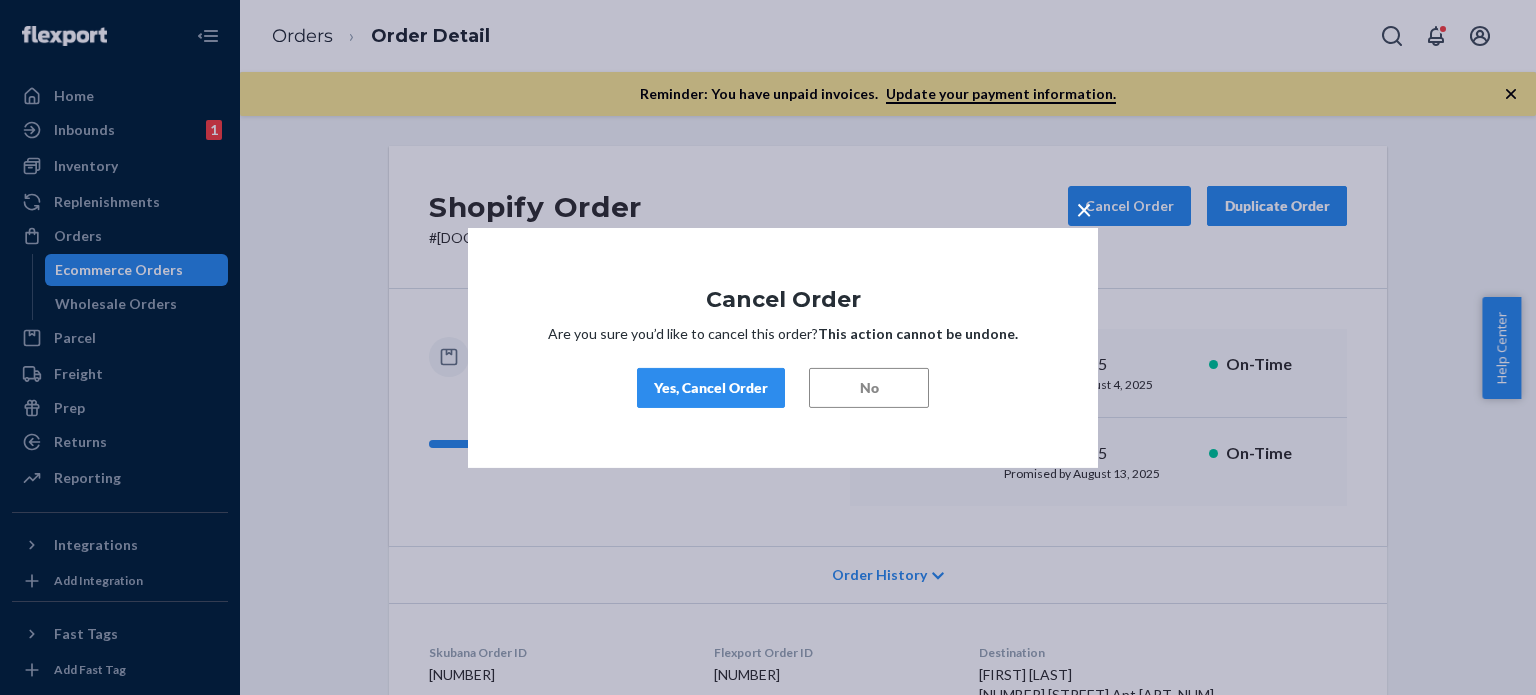 click on "Yes, Cancel Order" at bounding box center [711, 388] 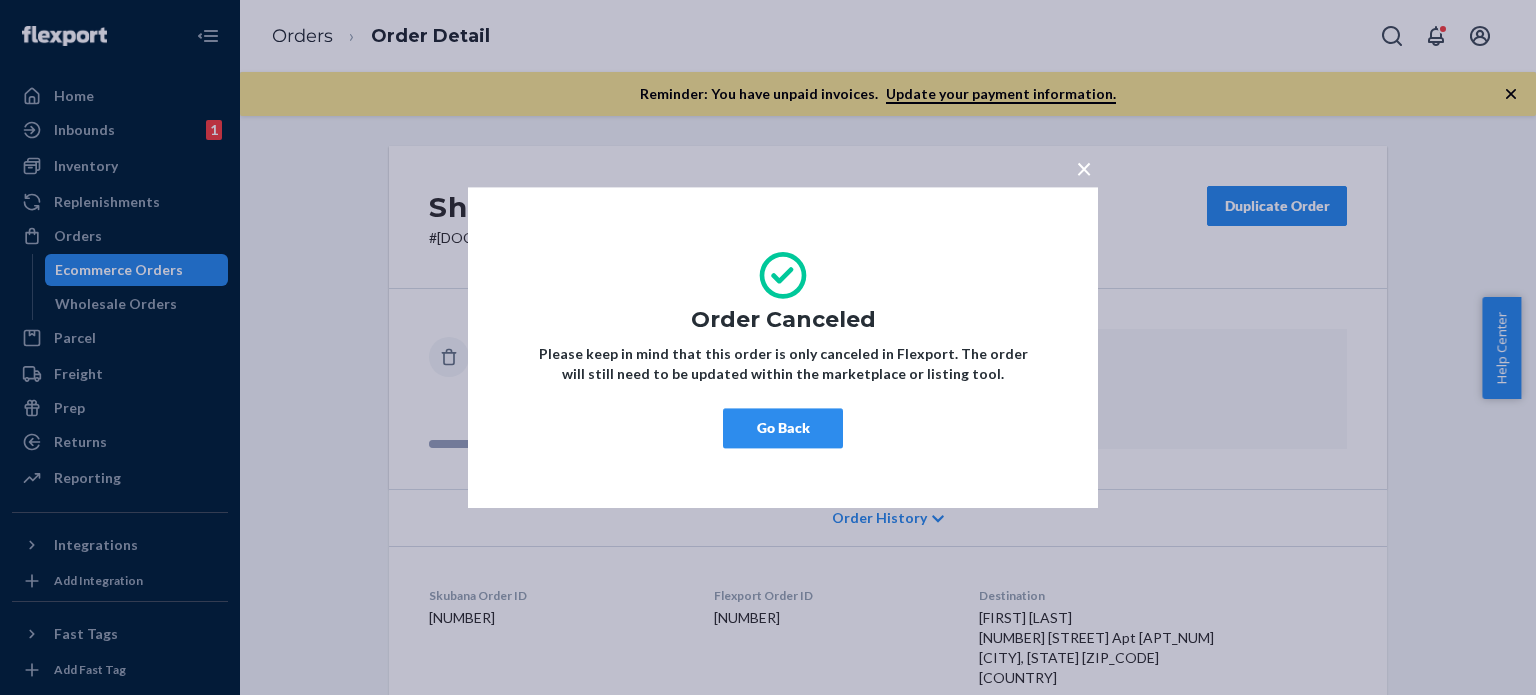 click on "Go Back" at bounding box center [783, 428] 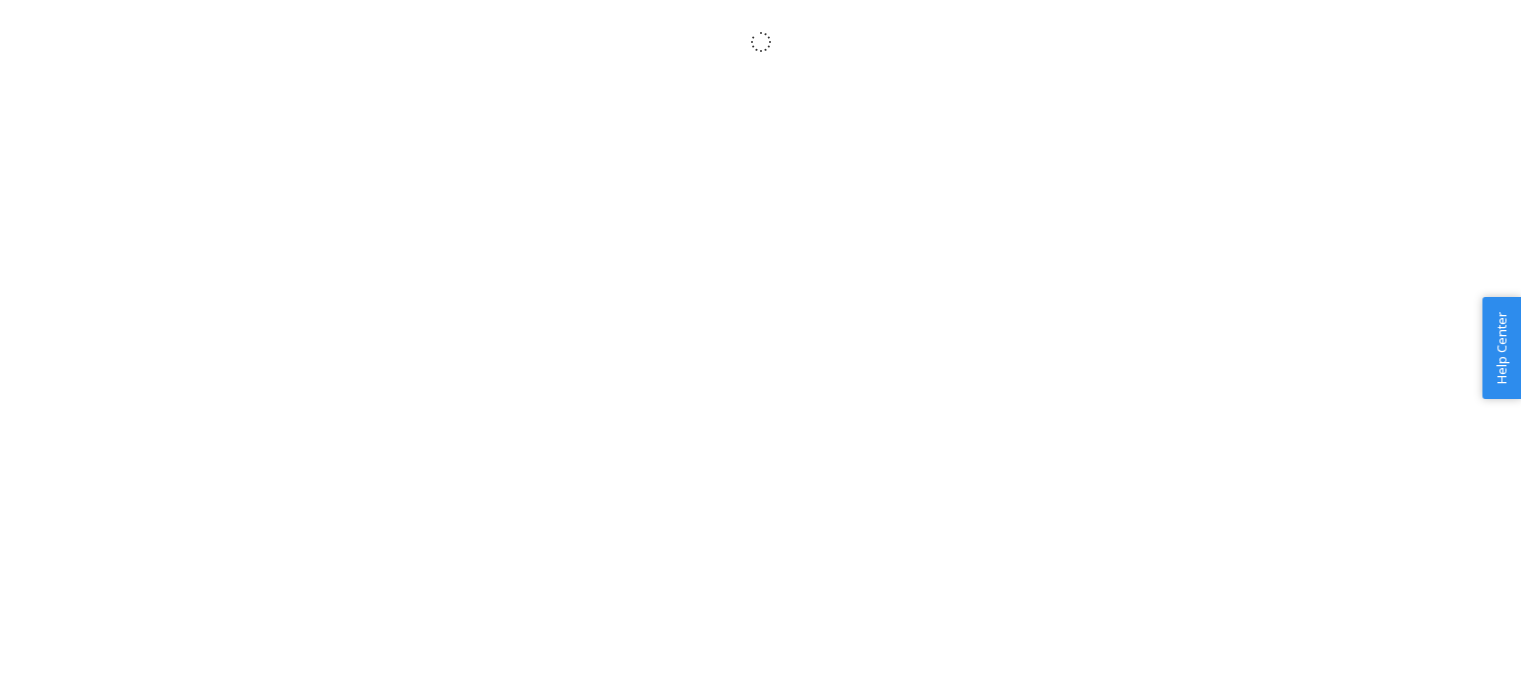 scroll, scrollTop: 0, scrollLeft: 0, axis: both 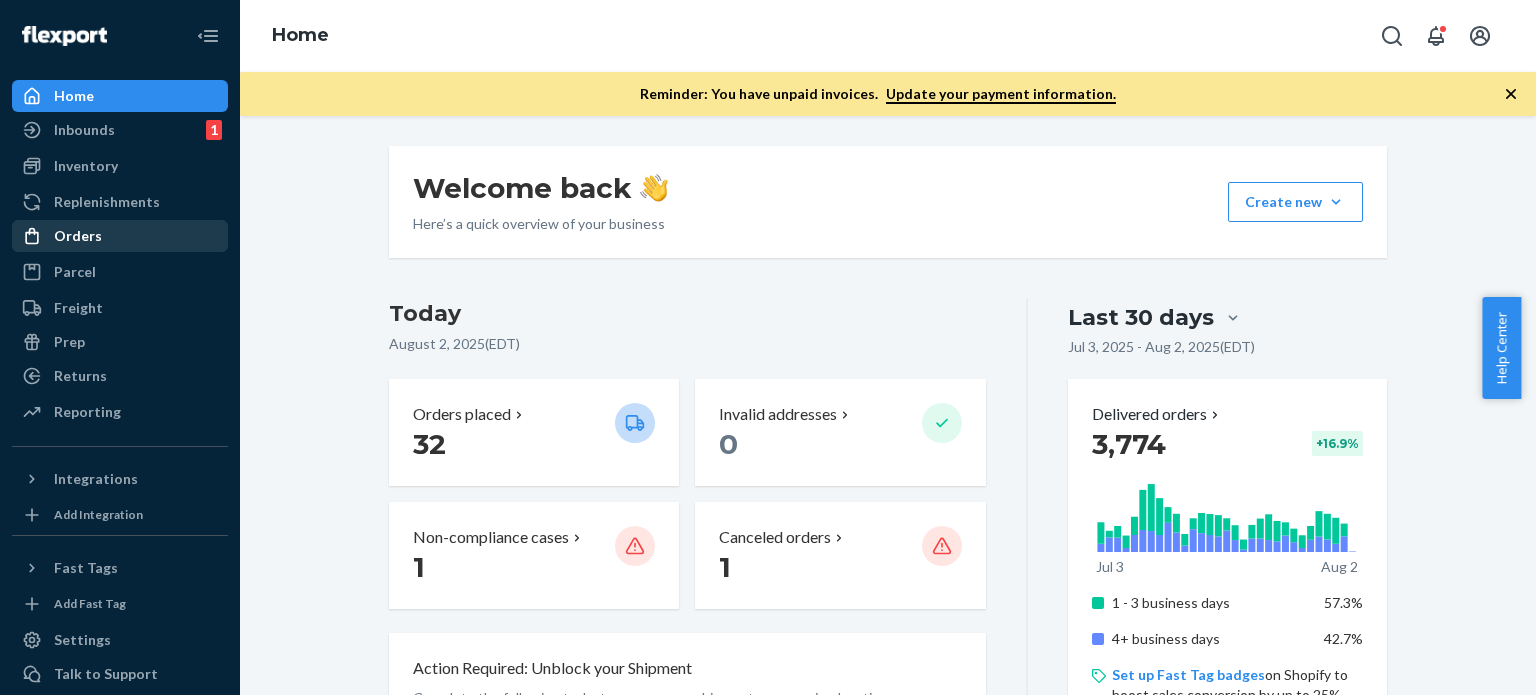 click on "Orders" at bounding box center [78, 236] 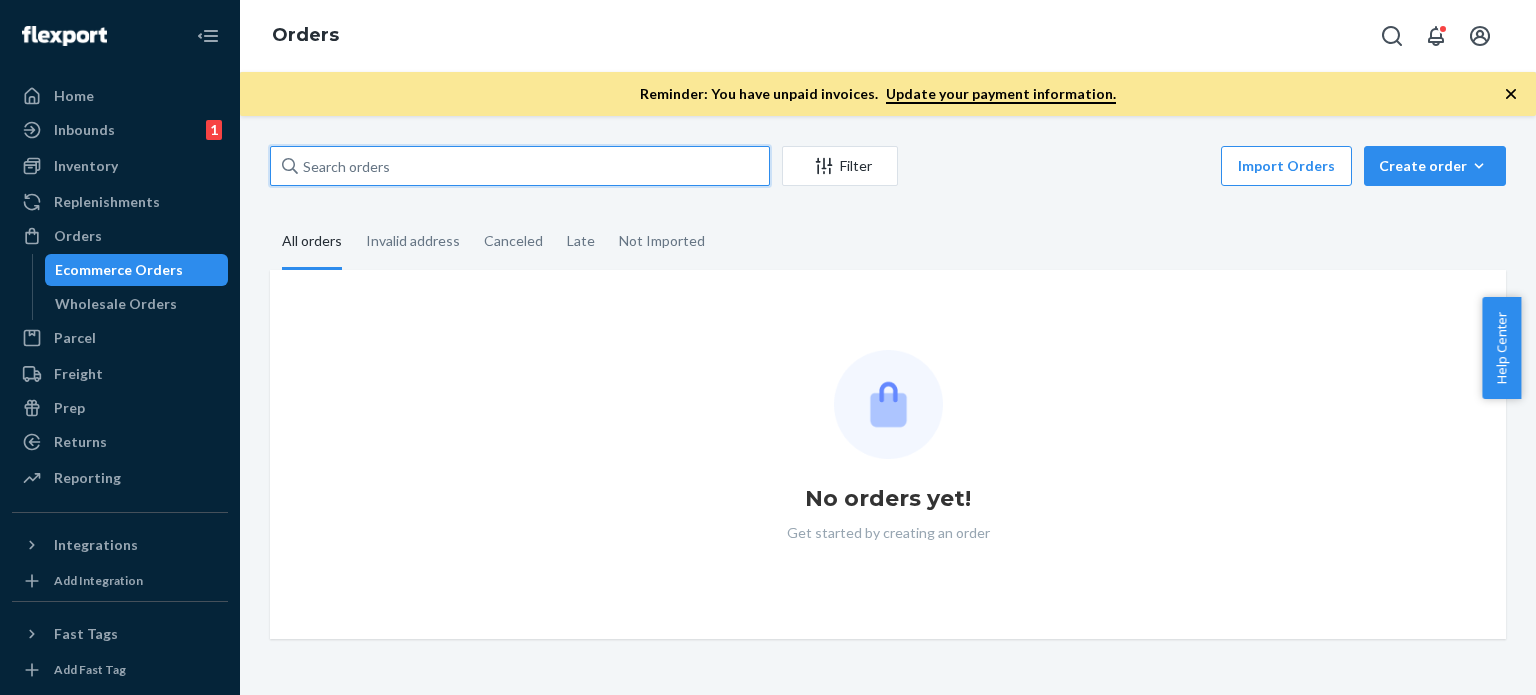 click at bounding box center [520, 166] 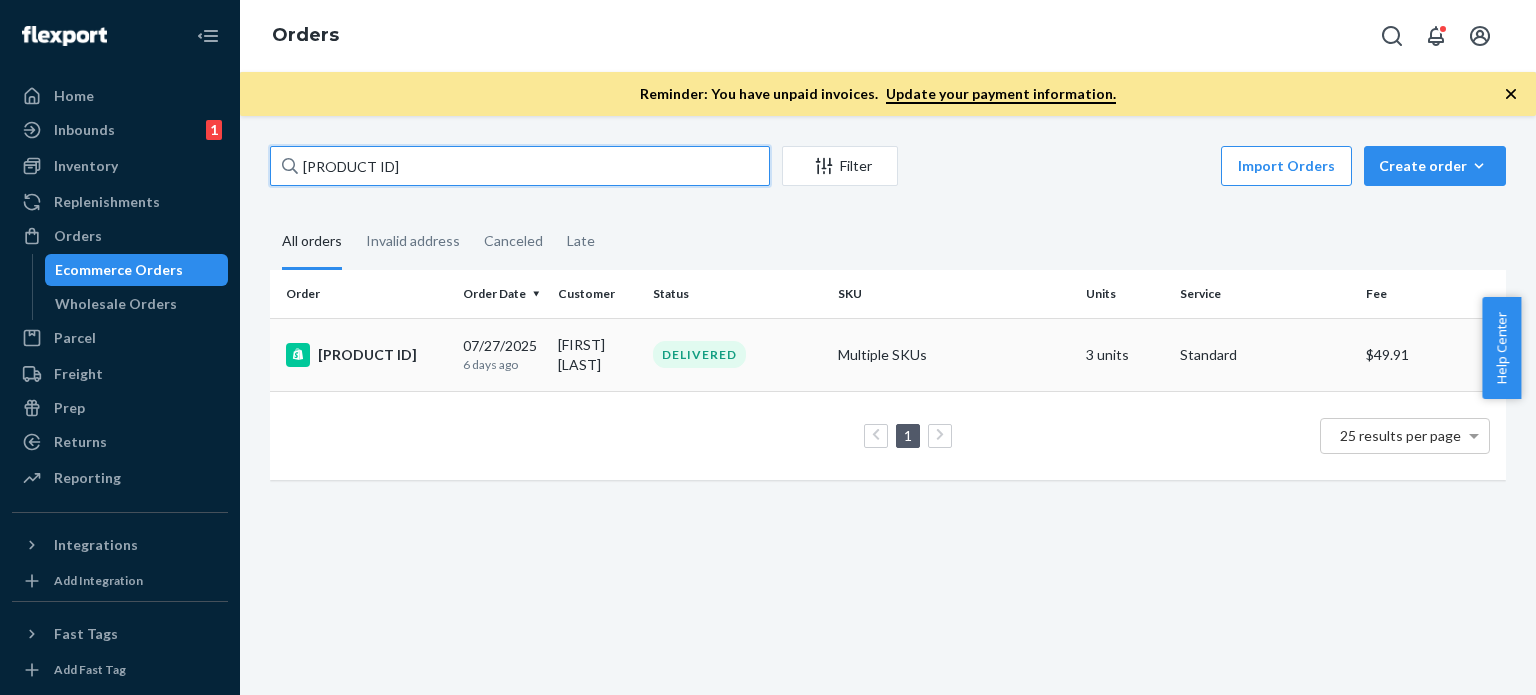 type on "[PRODUCT ID]" 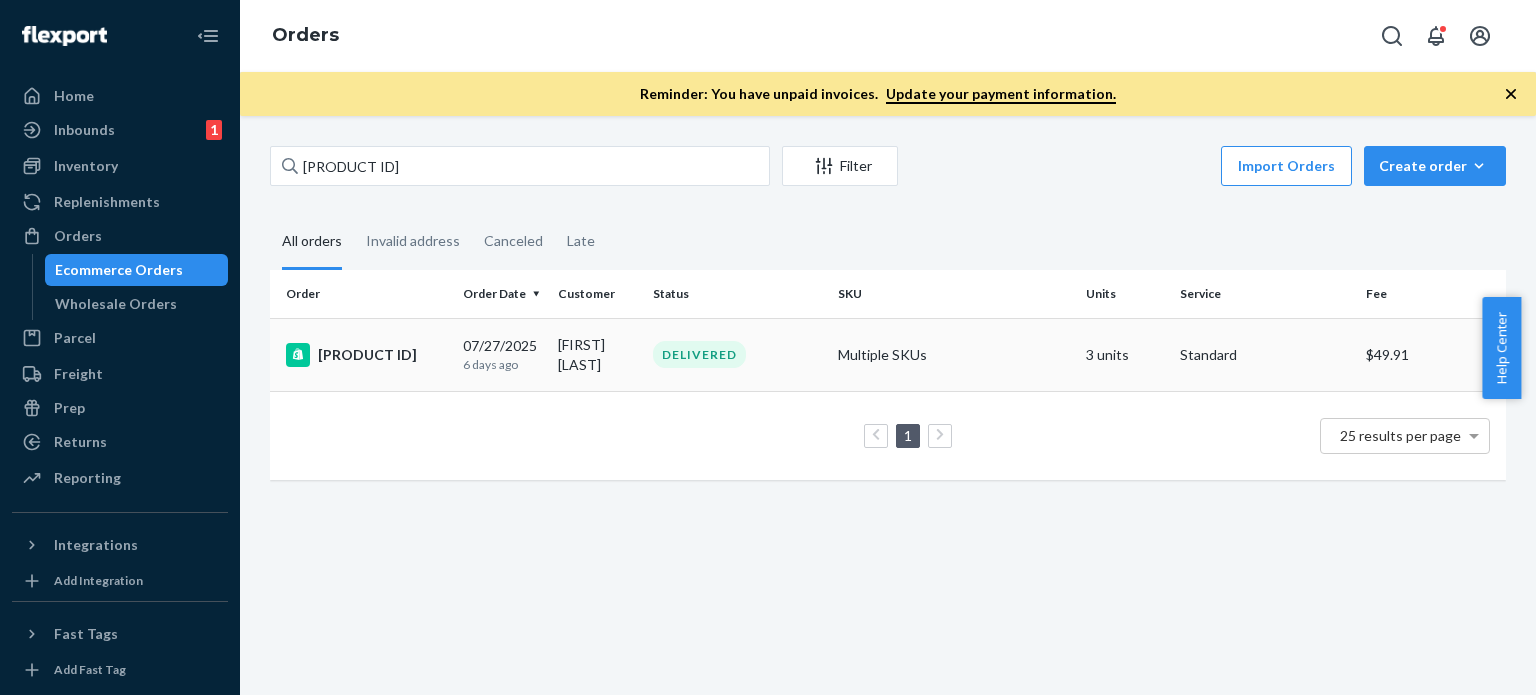 click on "[FIRST] [LAST]" at bounding box center [597, 354] 